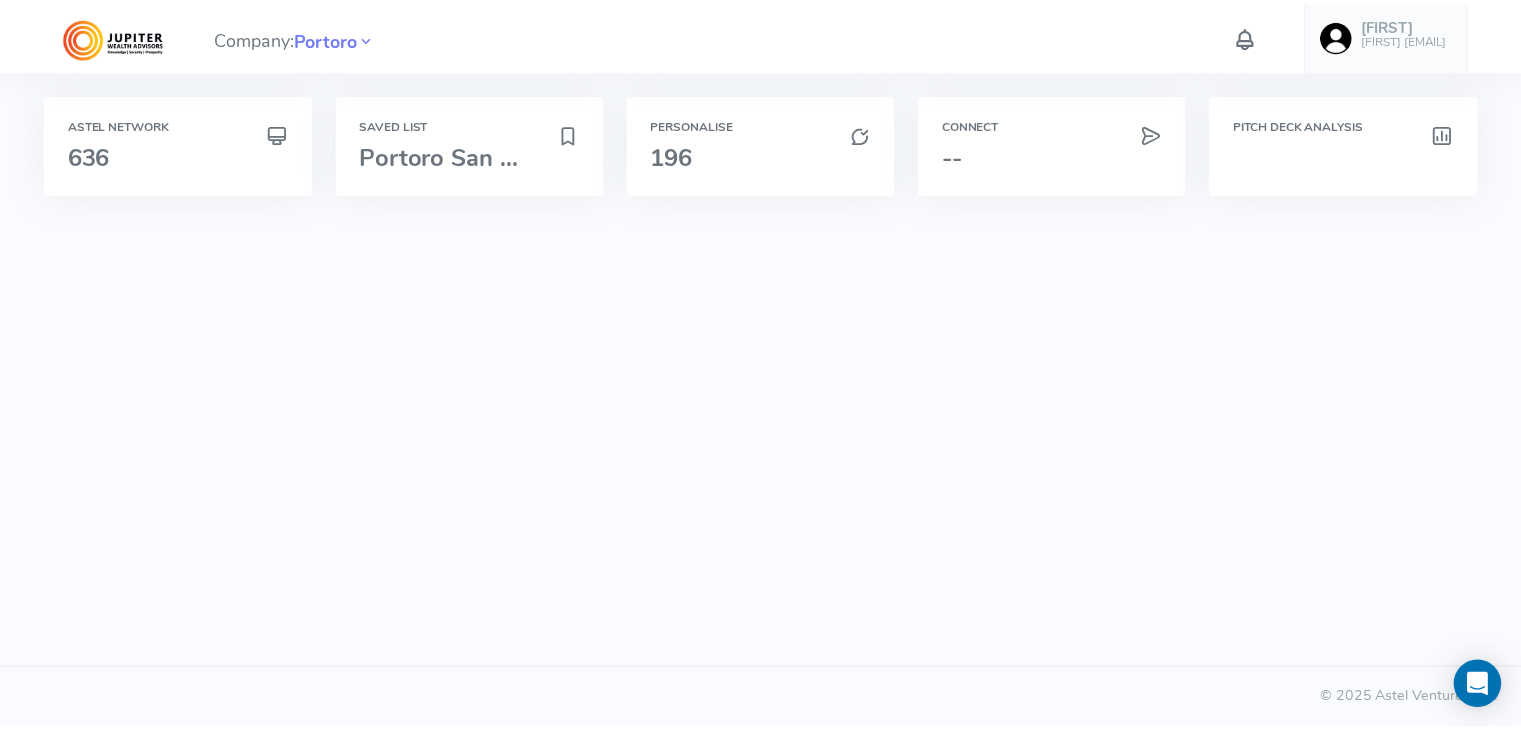 scroll, scrollTop: 0, scrollLeft: 0, axis: both 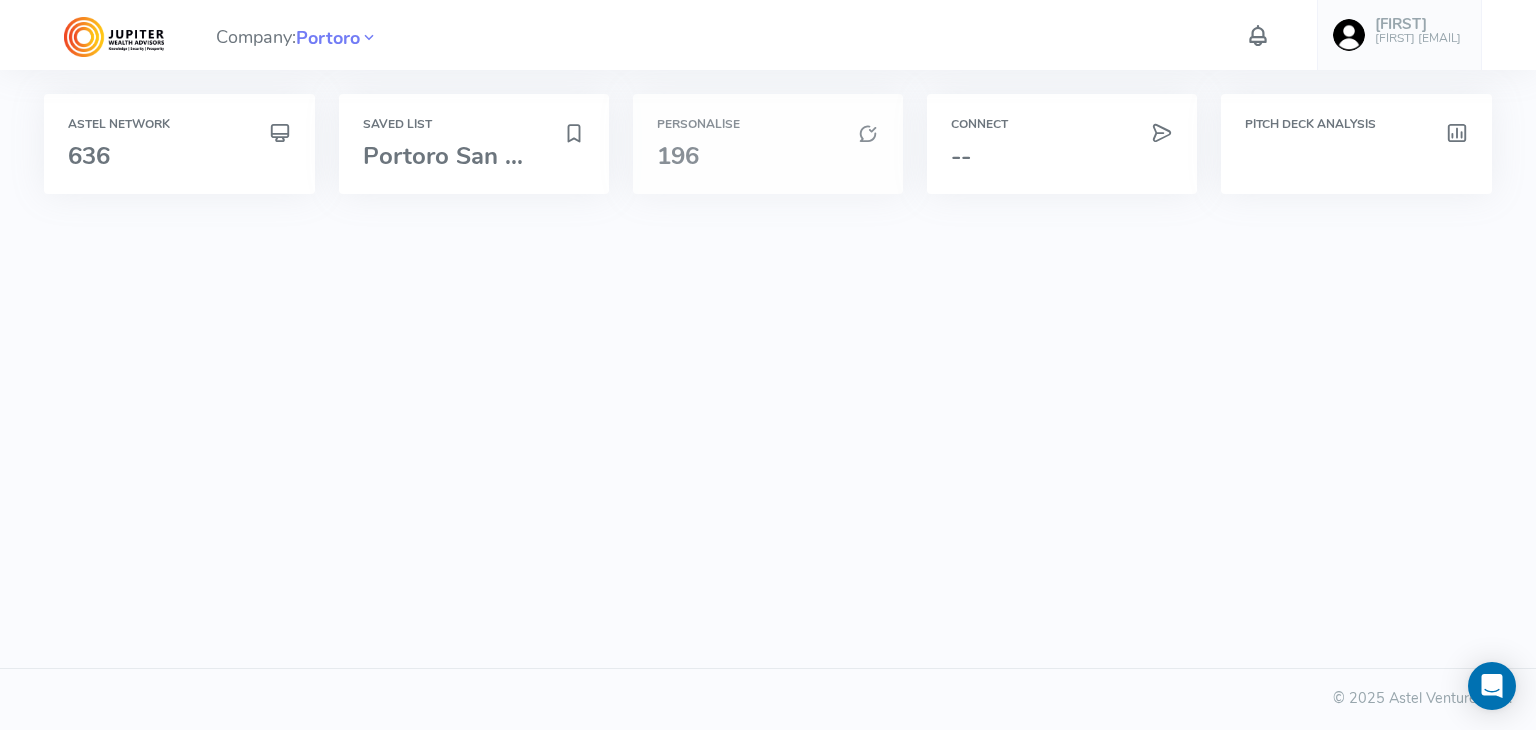 click on "196" at bounding box center [768, 156] 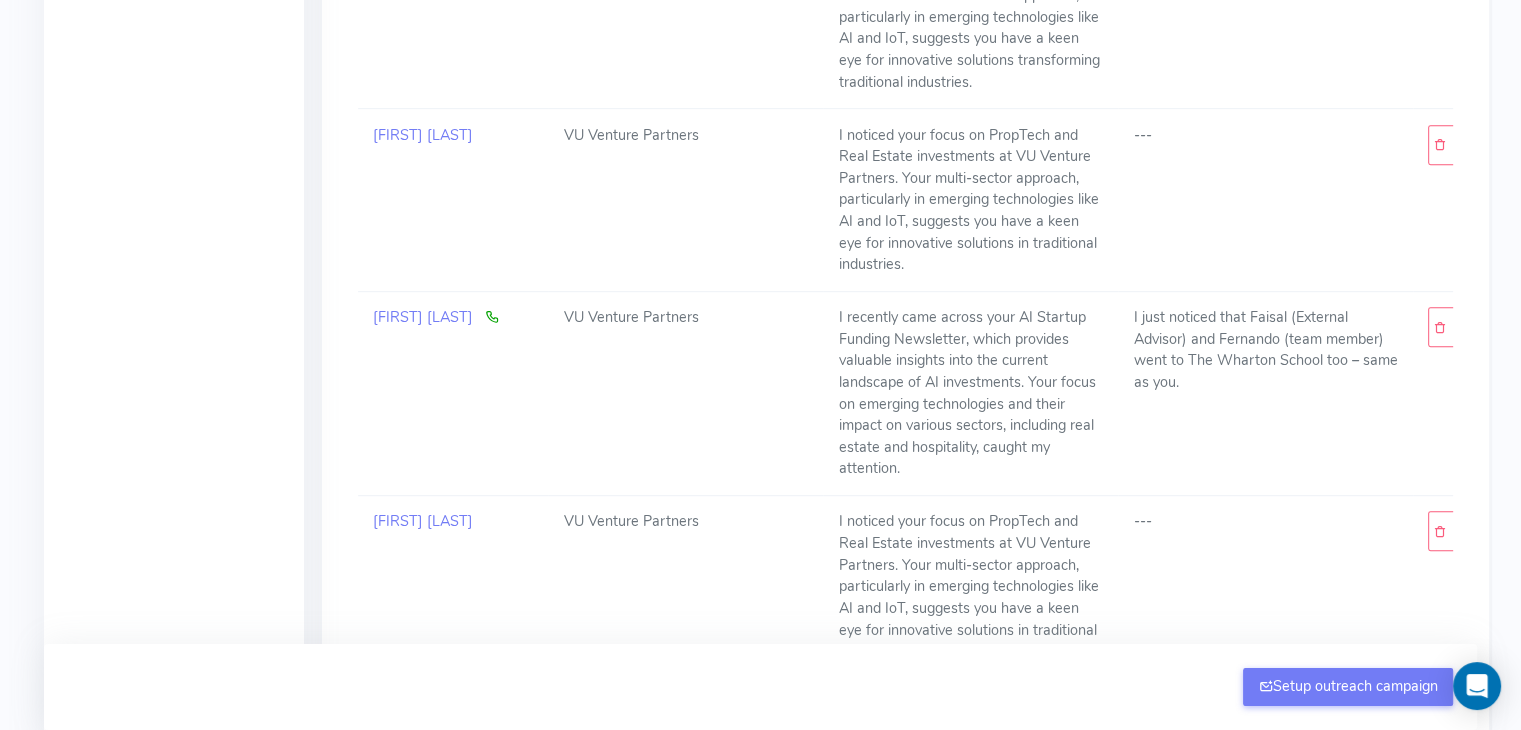 scroll, scrollTop: 1122, scrollLeft: 0, axis: vertical 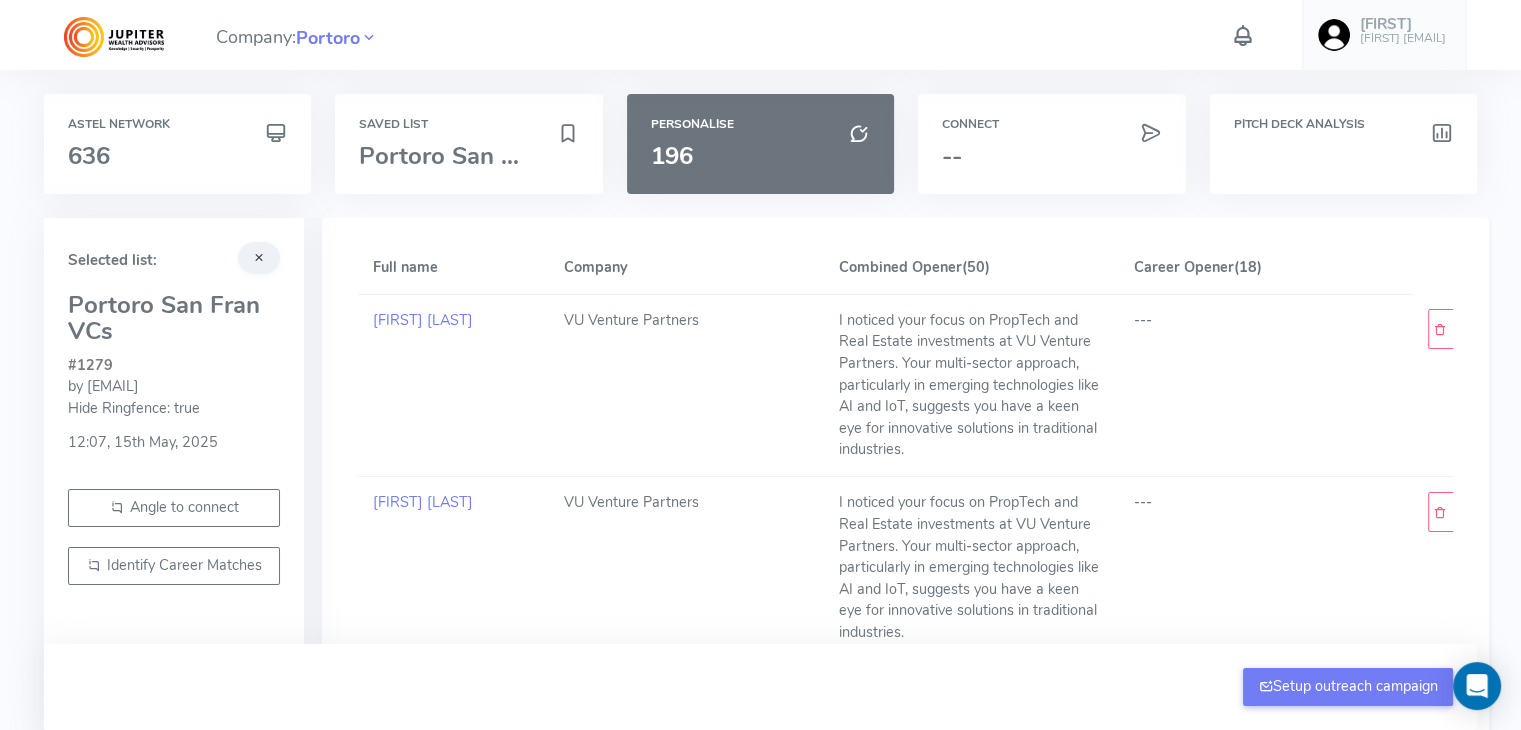 click on "[EMAIL]" at bounding box center [1403, 38] 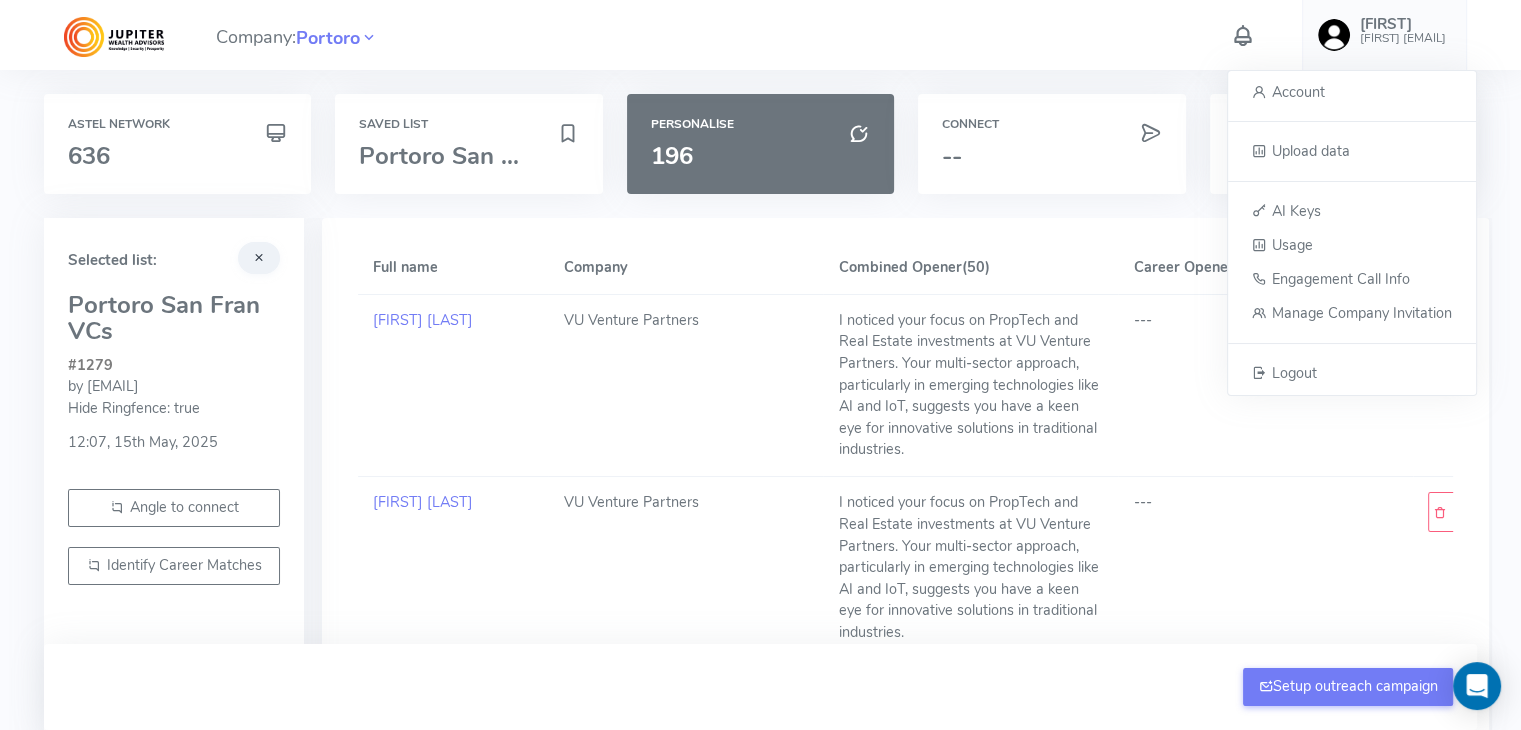 click on "Astel Network 636" at bounding box center (177, 156) 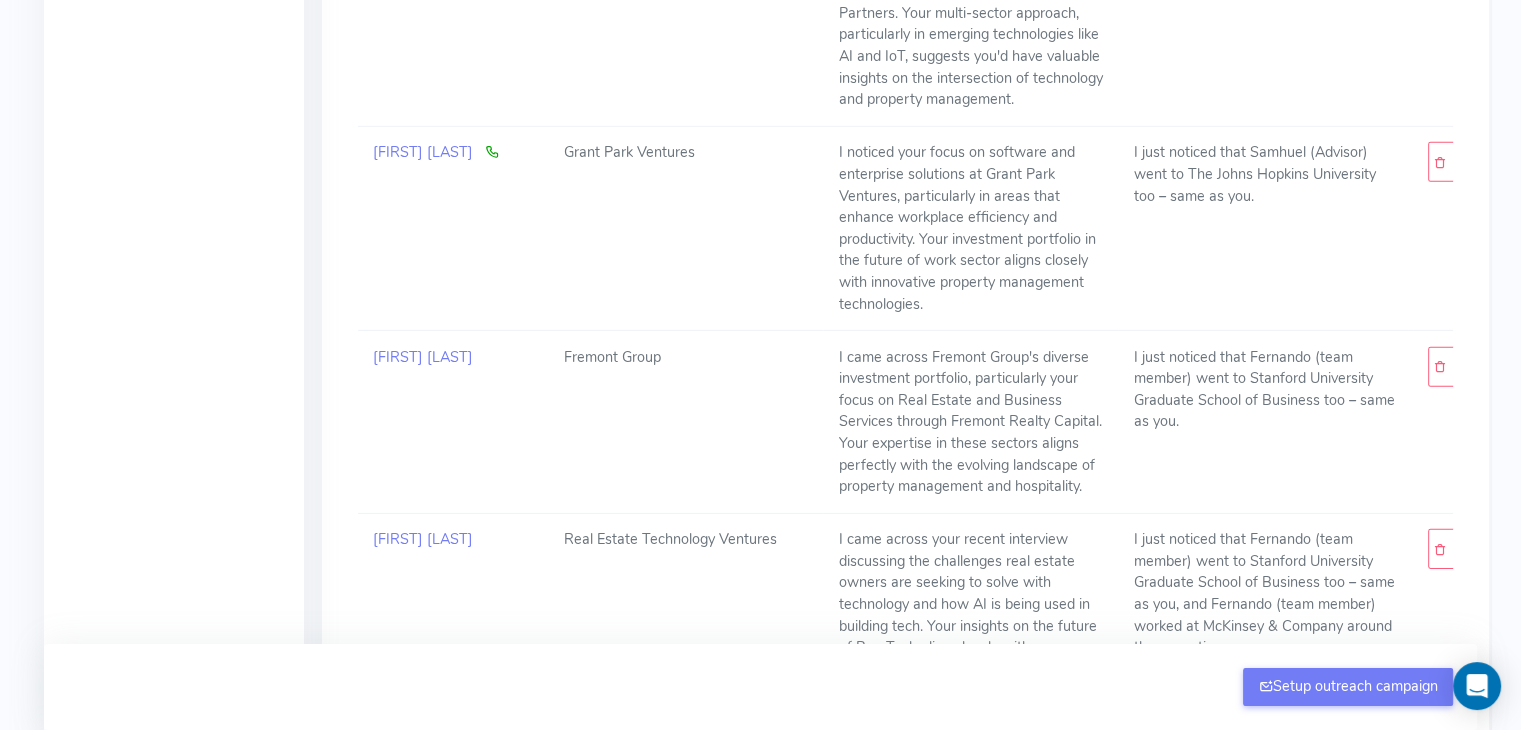scroll, scrollTop: 6119, scrollLeft: 0, axis: vertical 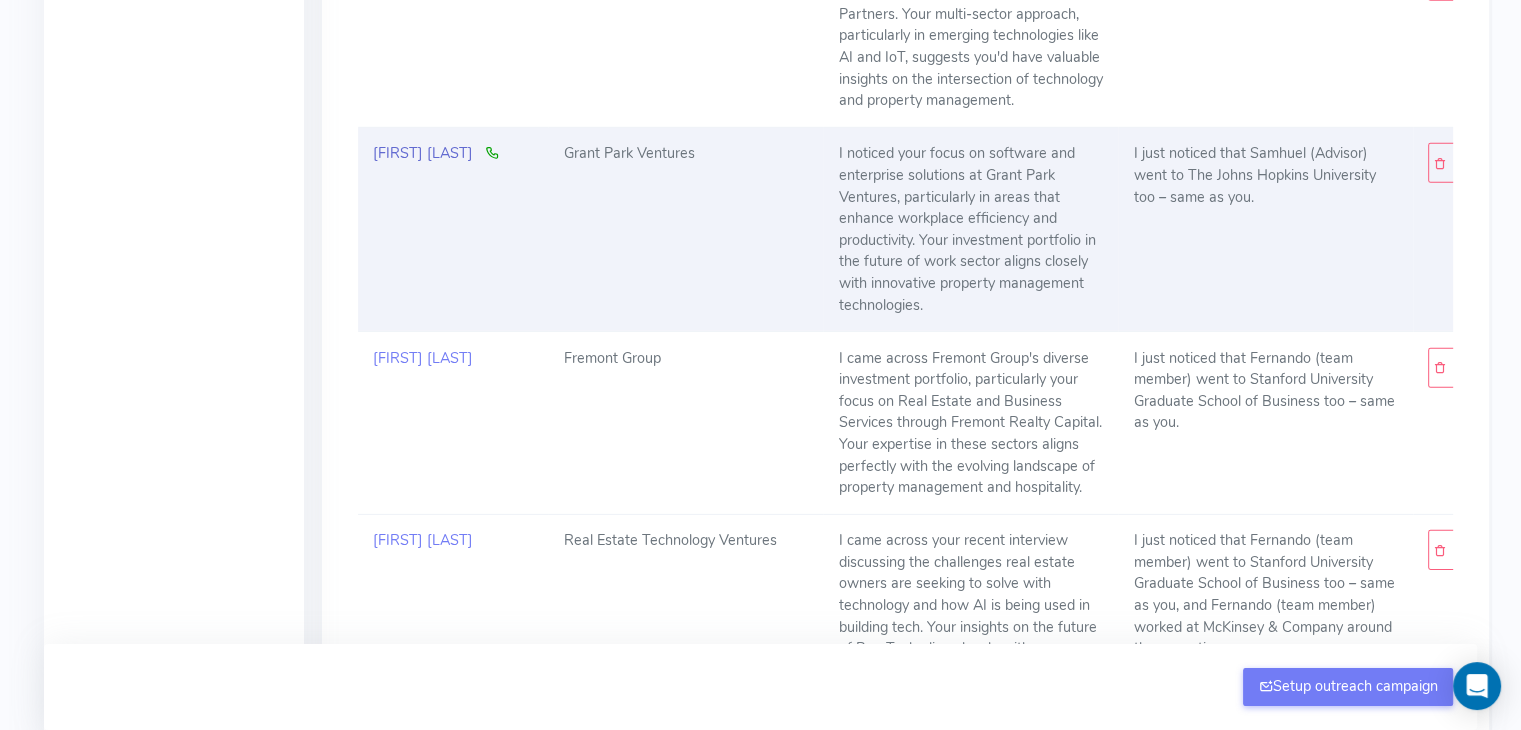 click on "Chris Hanson" at bounding box center (423, 153) 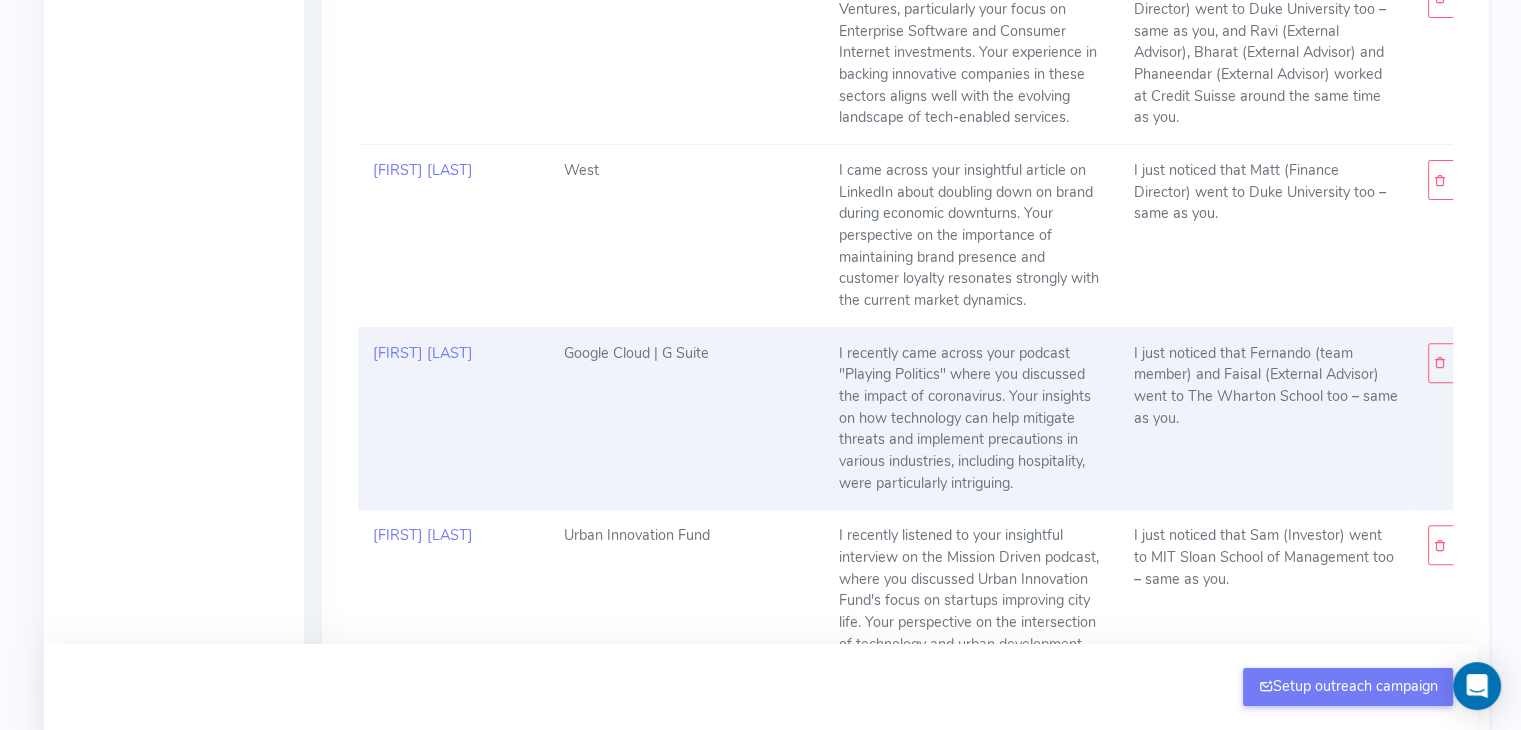 scroll, scrollTop: 8407, scrollLeft: 0, axis: vertical 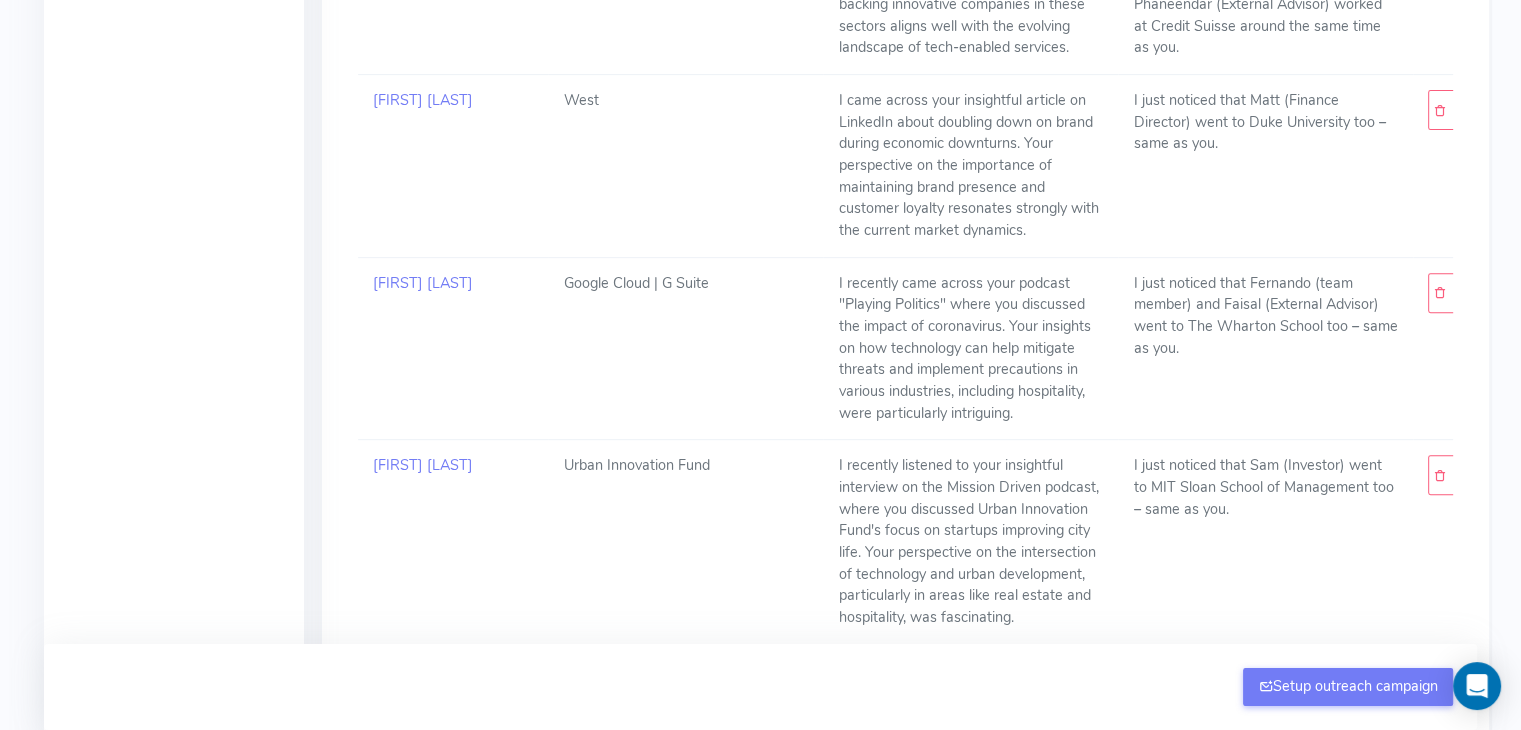 click on "Selected list: Portoro San Fran VCs  #1279  by rohit.khanna@jupiter-wealth.com  Hide Ringfence: true 12:07, 15th May, 2025  Angle to connect   Identify Career Matches" at bounding box center (174, -3384) 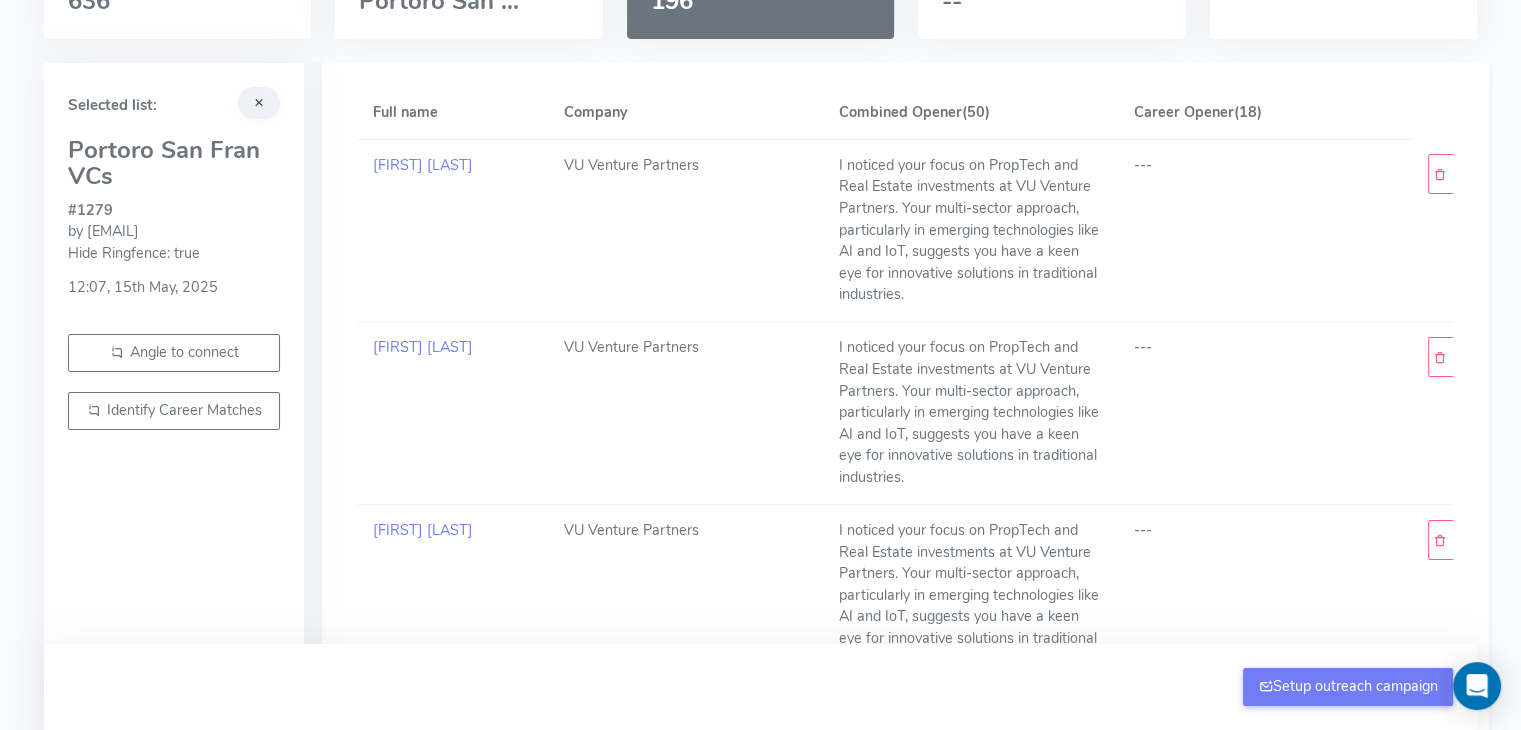 scroll, scrollTop: 0, scrollLeft: 0, axis: both 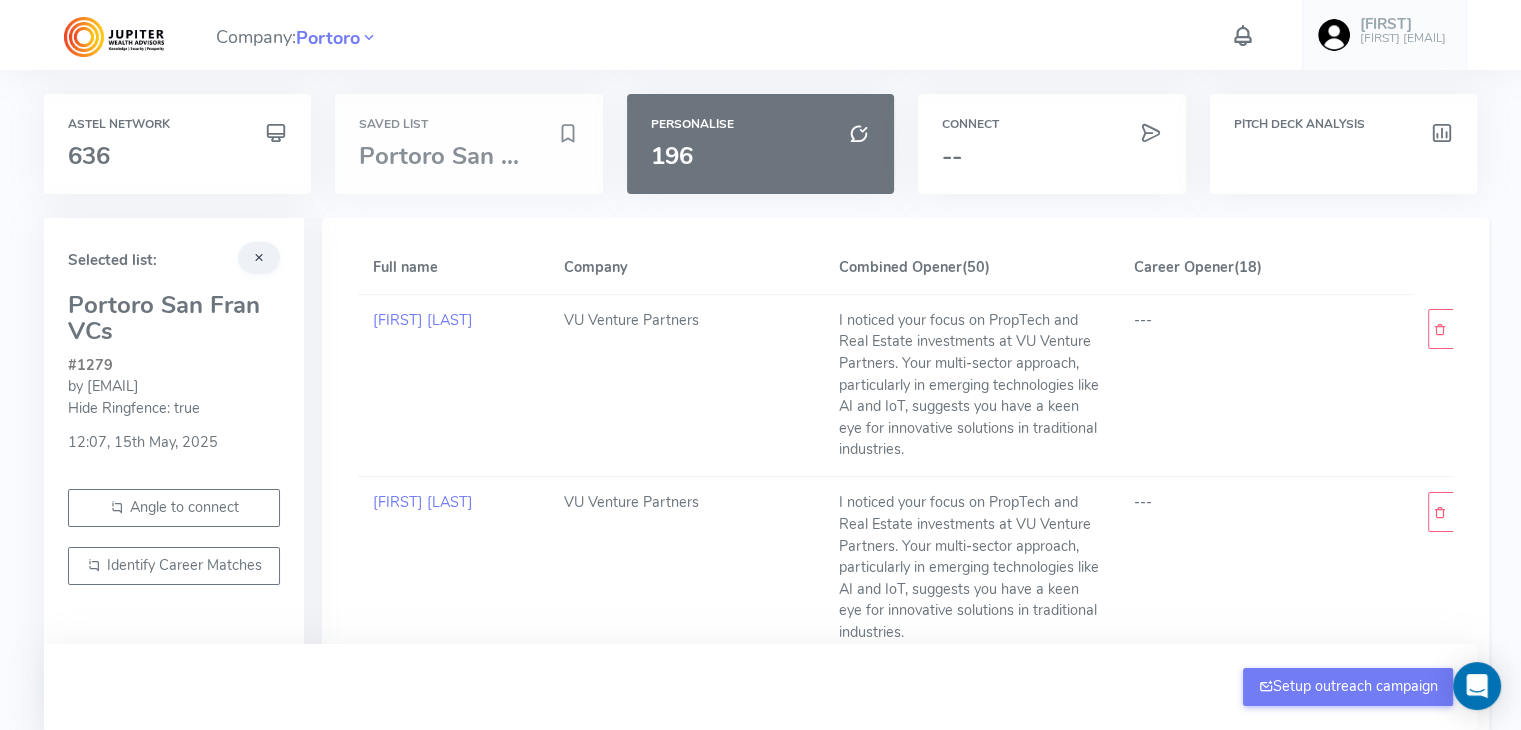 click on "Portoro San ..." at bounding box center (439, 156) 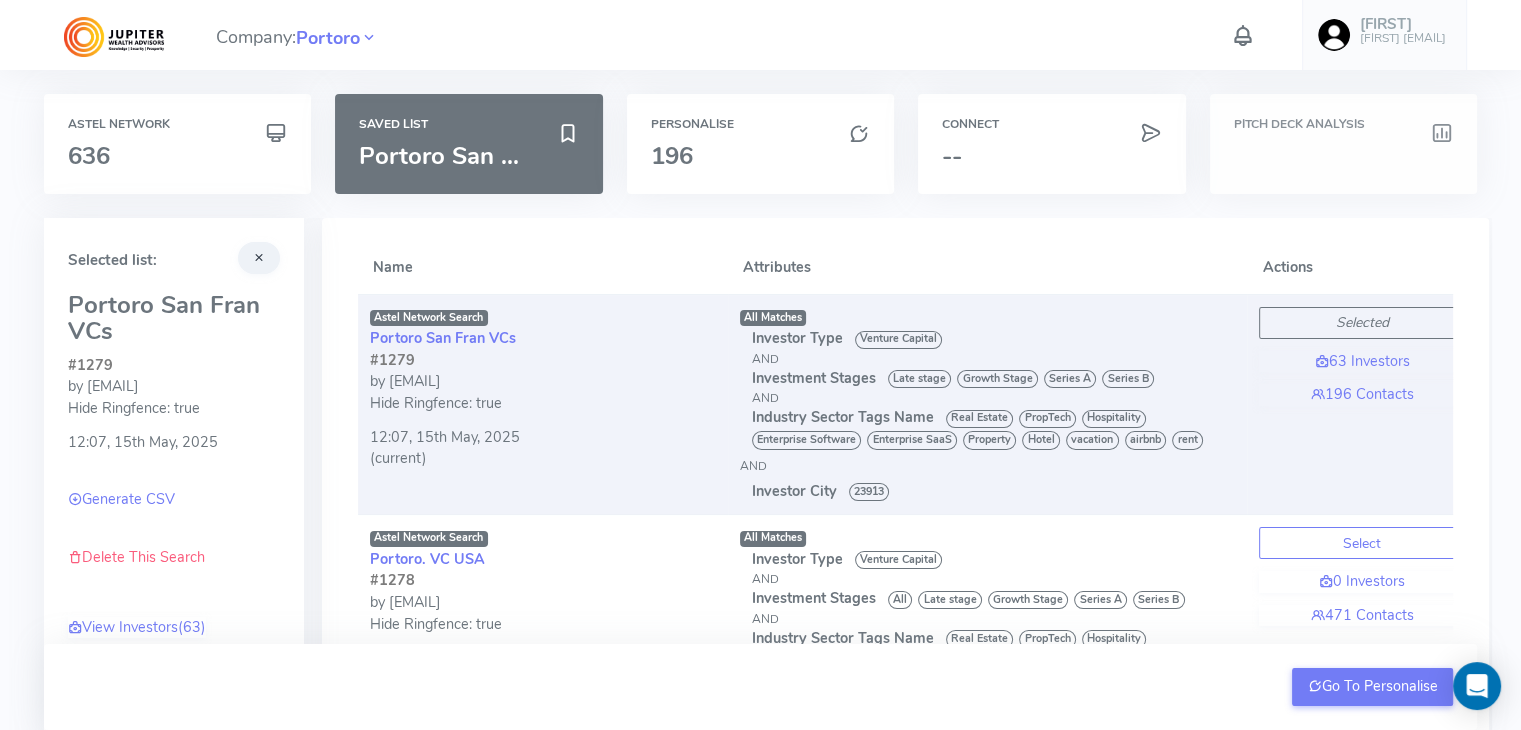 click at bounding box center [1343, 156] 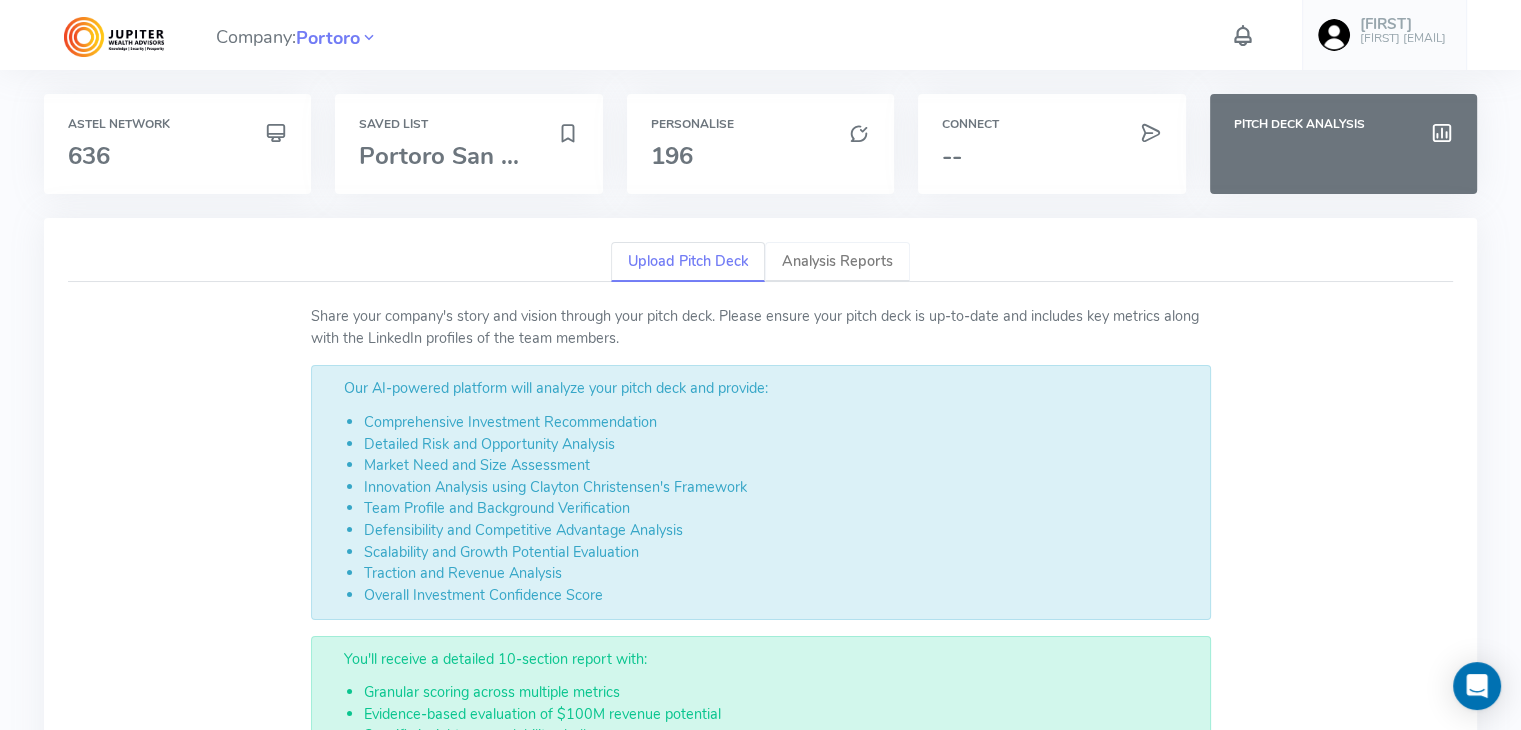 click on "Analysis Reports" at bounding box center [837, 262] 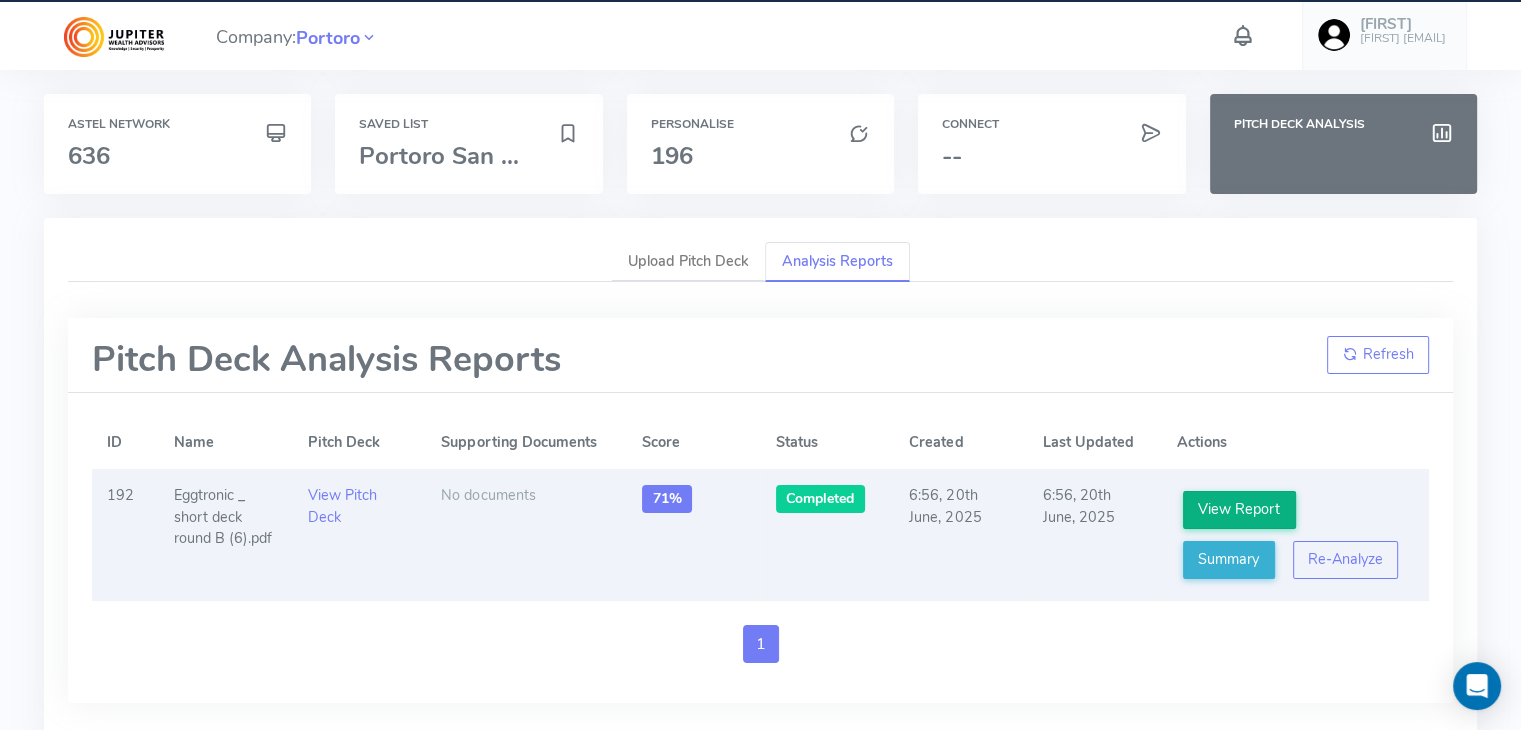 click on "View Report" at bounding box center [1239, 510] 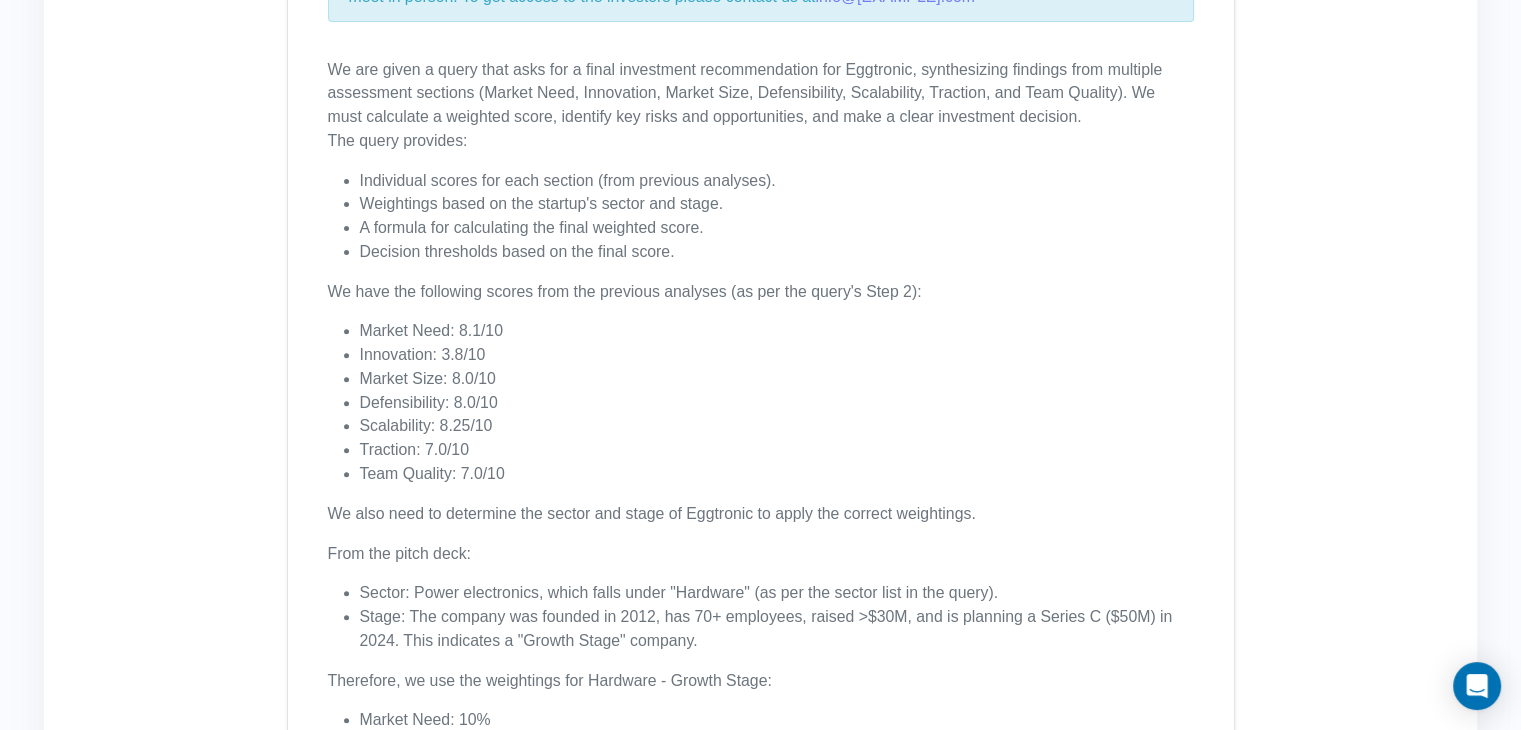 scroll, scrollTop: 684, scrollLeft: 0, axis: vertical 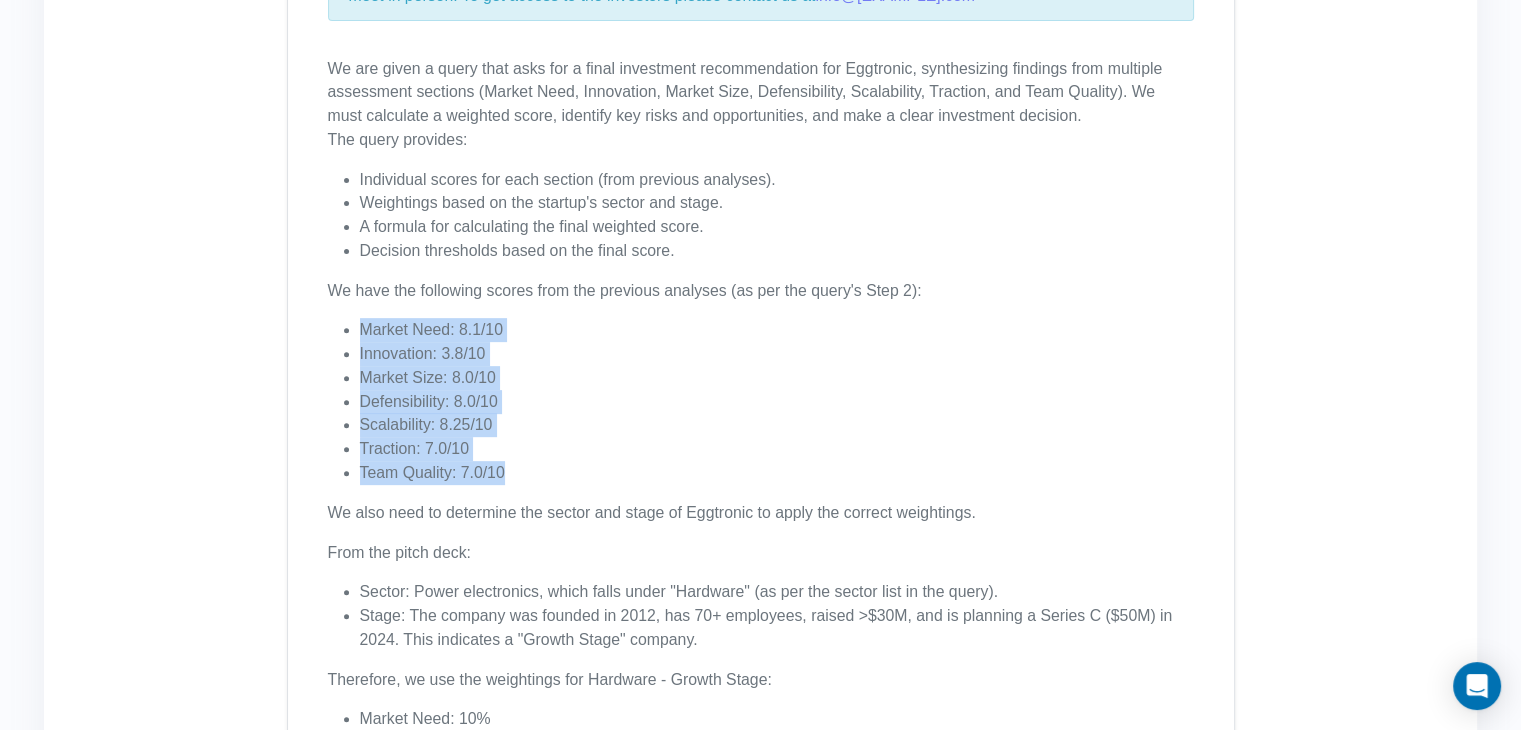 drag, startPoint x: 356, startPoint y: 326, endPoint x: 518, endPoint y: 469, distance: 216.08563 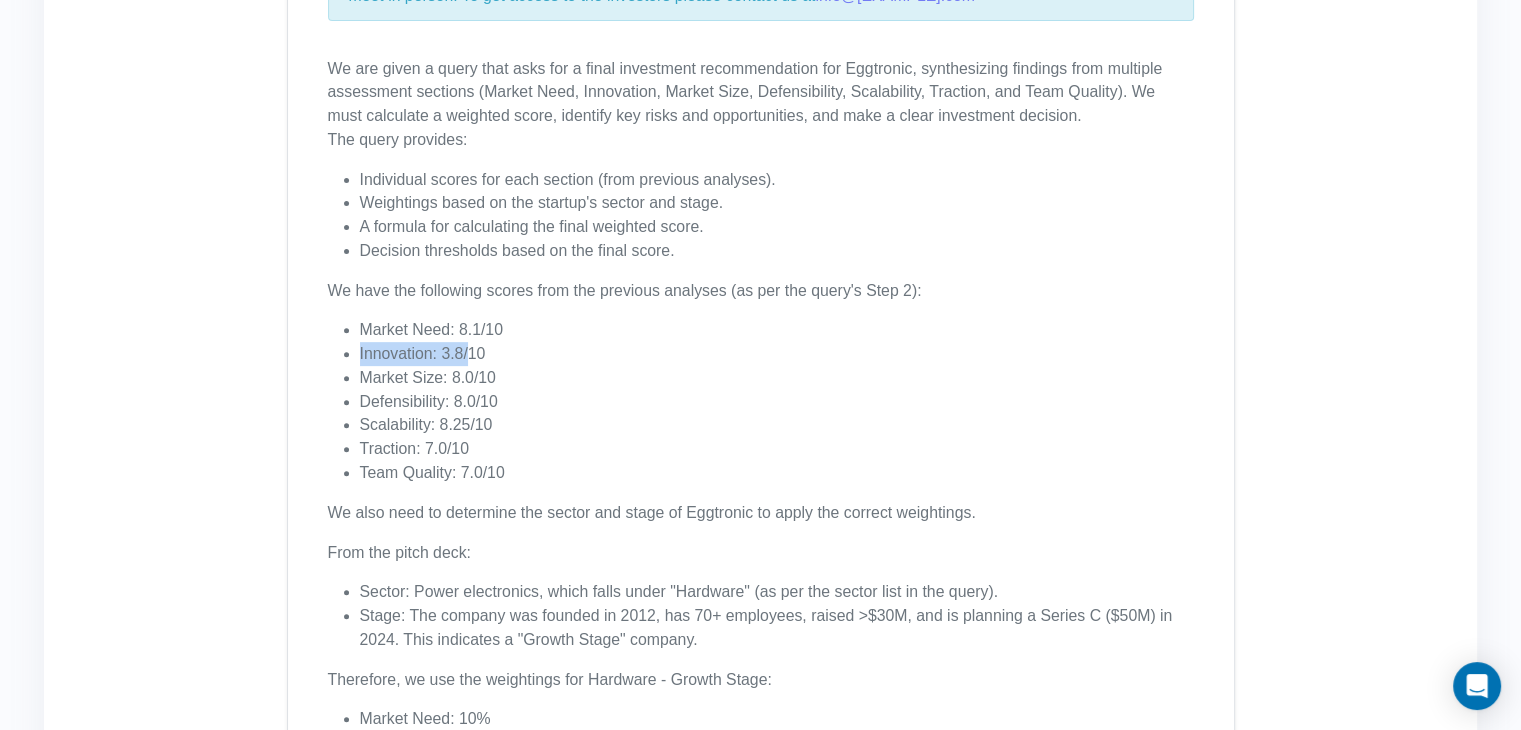 drag, startPoint x: 354, startPoint y: 349, endPoint x: 472, endPoint y: 347, distance: 118.016945 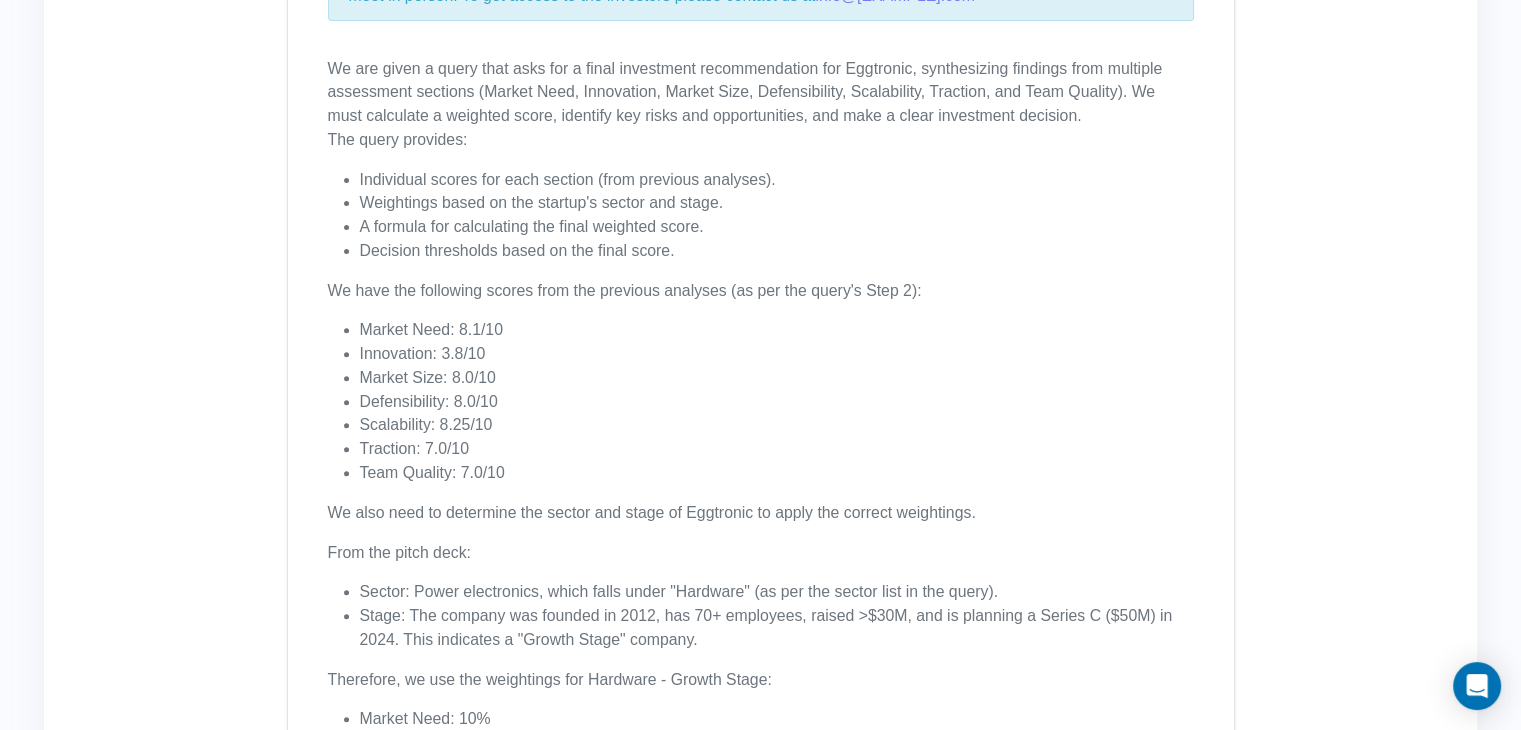 drag, startPoint x: 472, startPoint y: 347, endPoint x: 550, endPoint y: 335, distance: 78.91768 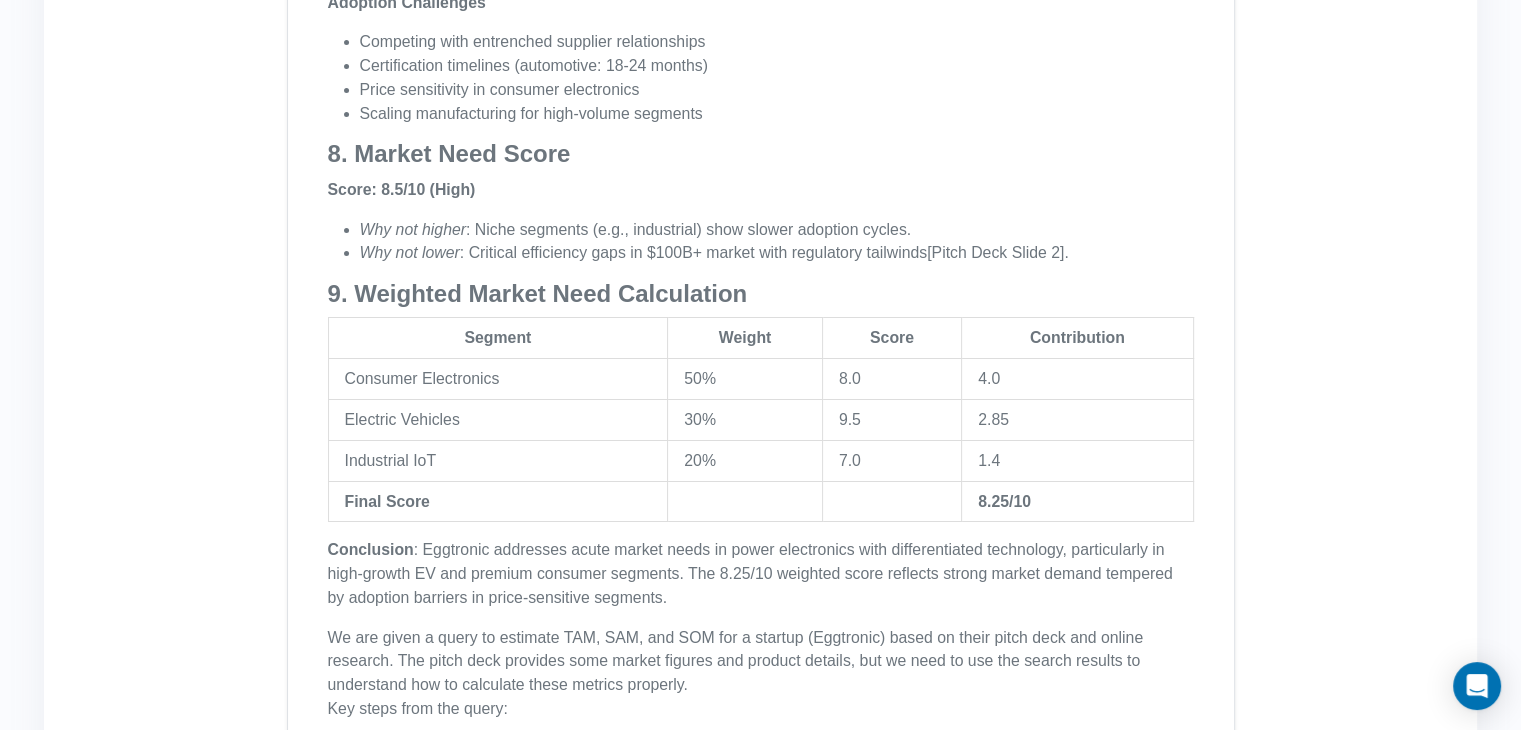 scroll, scrollTop: 14807, scrollLeft: 0, axis: vertical 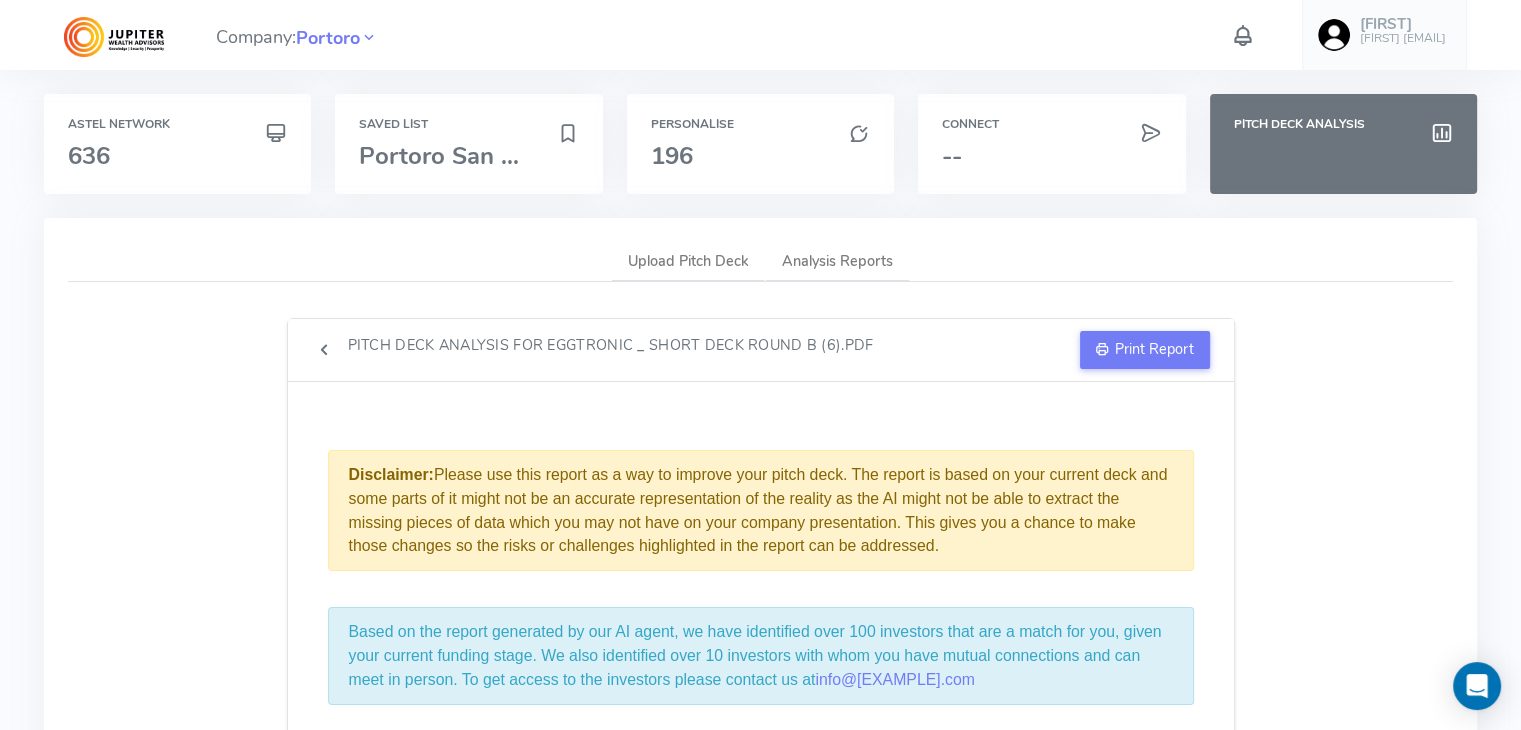 click on "Pitch Deck Analysis for Eggtronic _ short deck round B (6).pdf Print Report  Disclaimer:  Please use this report as a way to improve your pitch deck. The report is based on your current deck and some parts of it might not be an accurate representation of the reality as the AI might not be able to extract the missing pieces of data which you may not have on your company presentation. This gives you a chance to make those changes so the risks or challenges highlighted in the report can be addressed.   Based on the report generated by our AI agent, we have identified over 100 investors that are a match for you, given your current funding stage. We also identified over 10 investors with whom you have mutual connections and can meet in person. To get access to the investors please contact us at  info@astelventures.com The query provides:
Individual scores for each section (from previous analyses).
Weightings based on the startup's sector and stage.
A formula for calculating the final weighted score." at bounding box center (760, 21863) 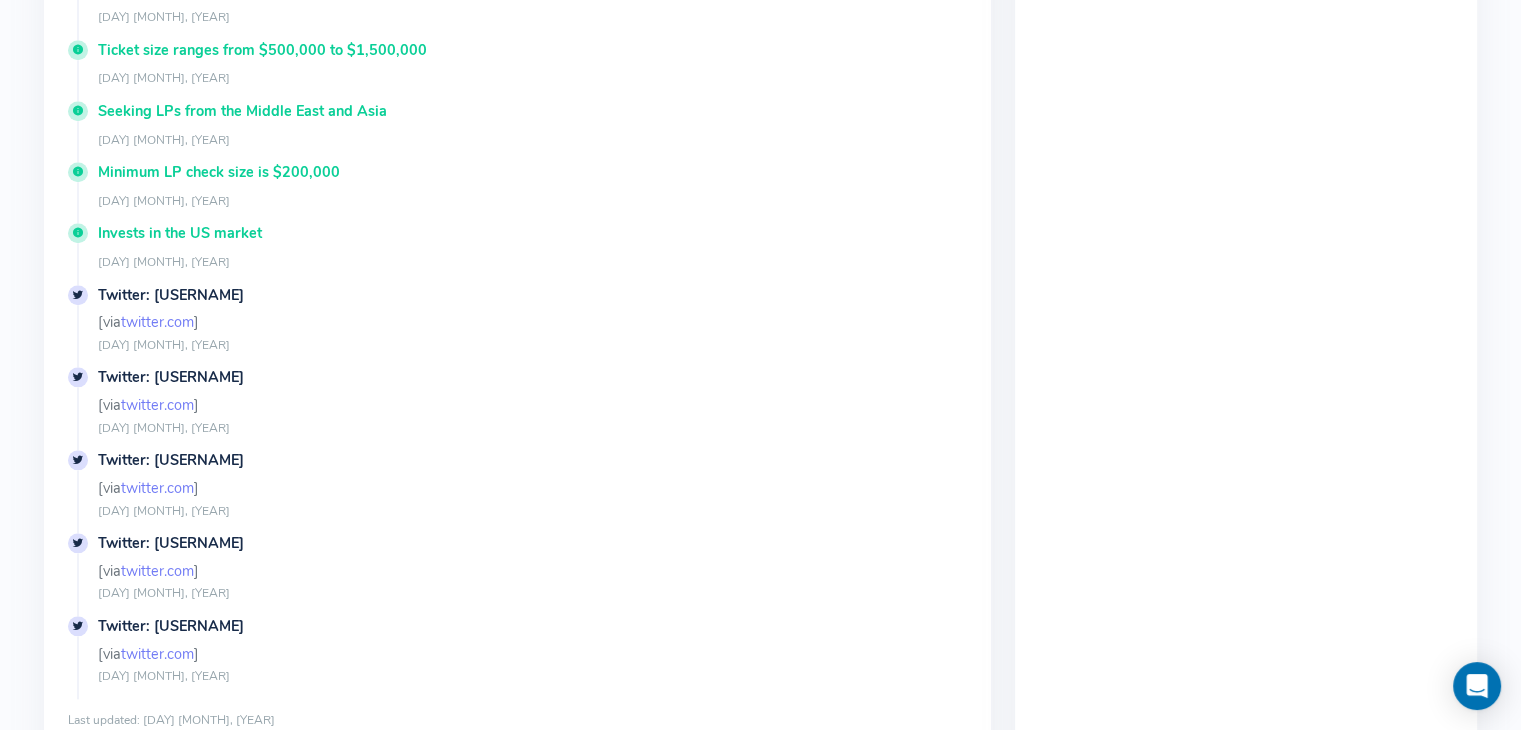 scroll, scrollTop: 0, scrollLeft: 0, axis: both 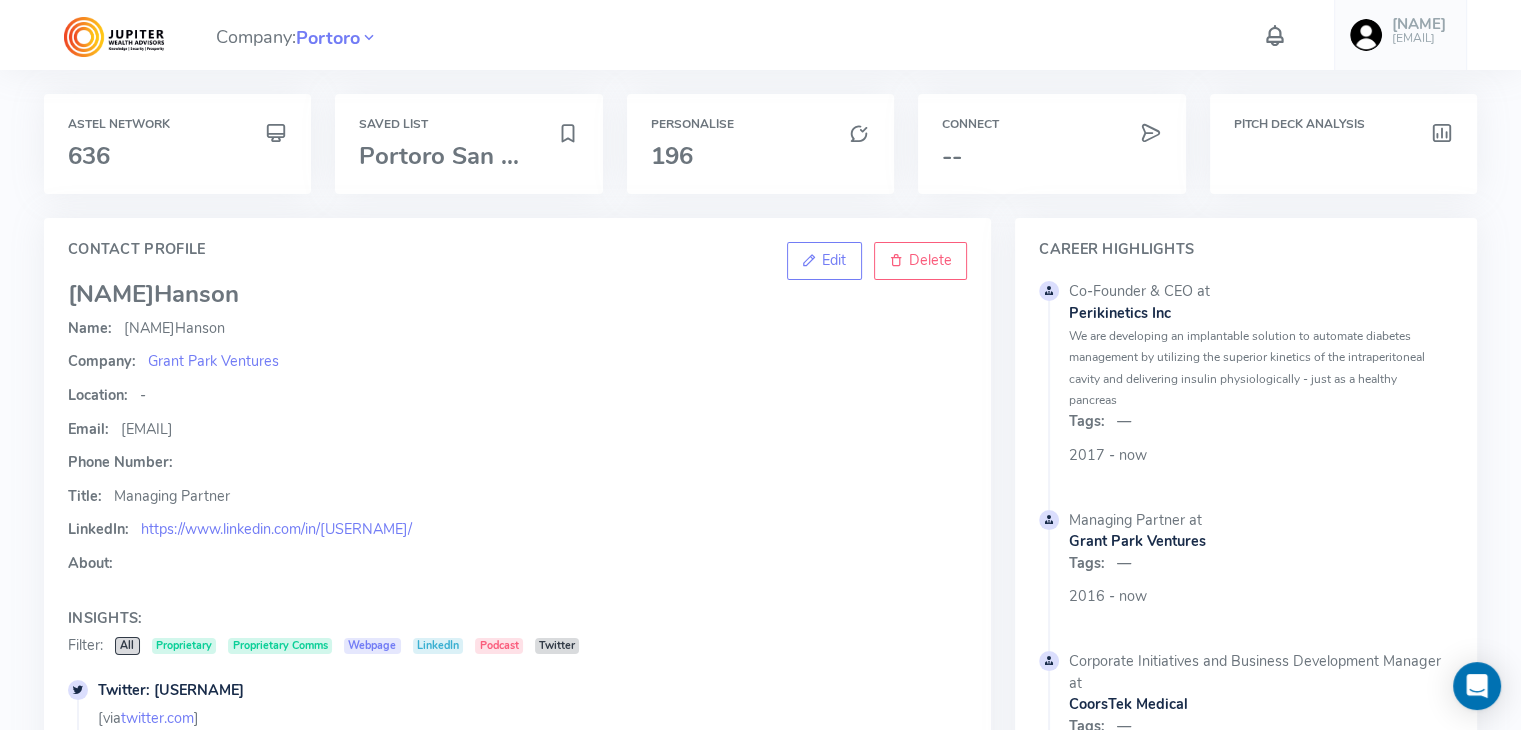 click on "Hanson" at bounding box center [200, 328] 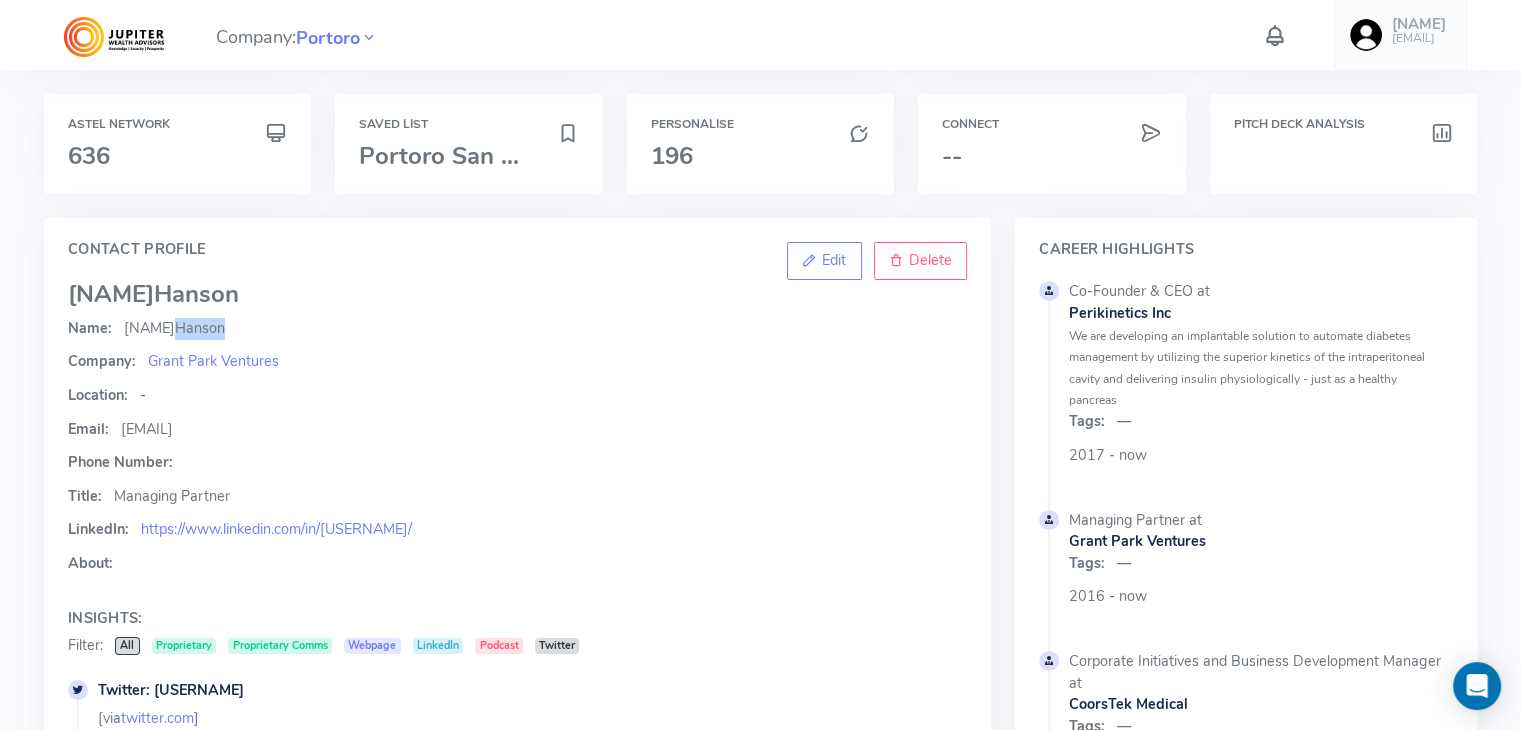 click on "Hanson" at bounding box center (200, 328) 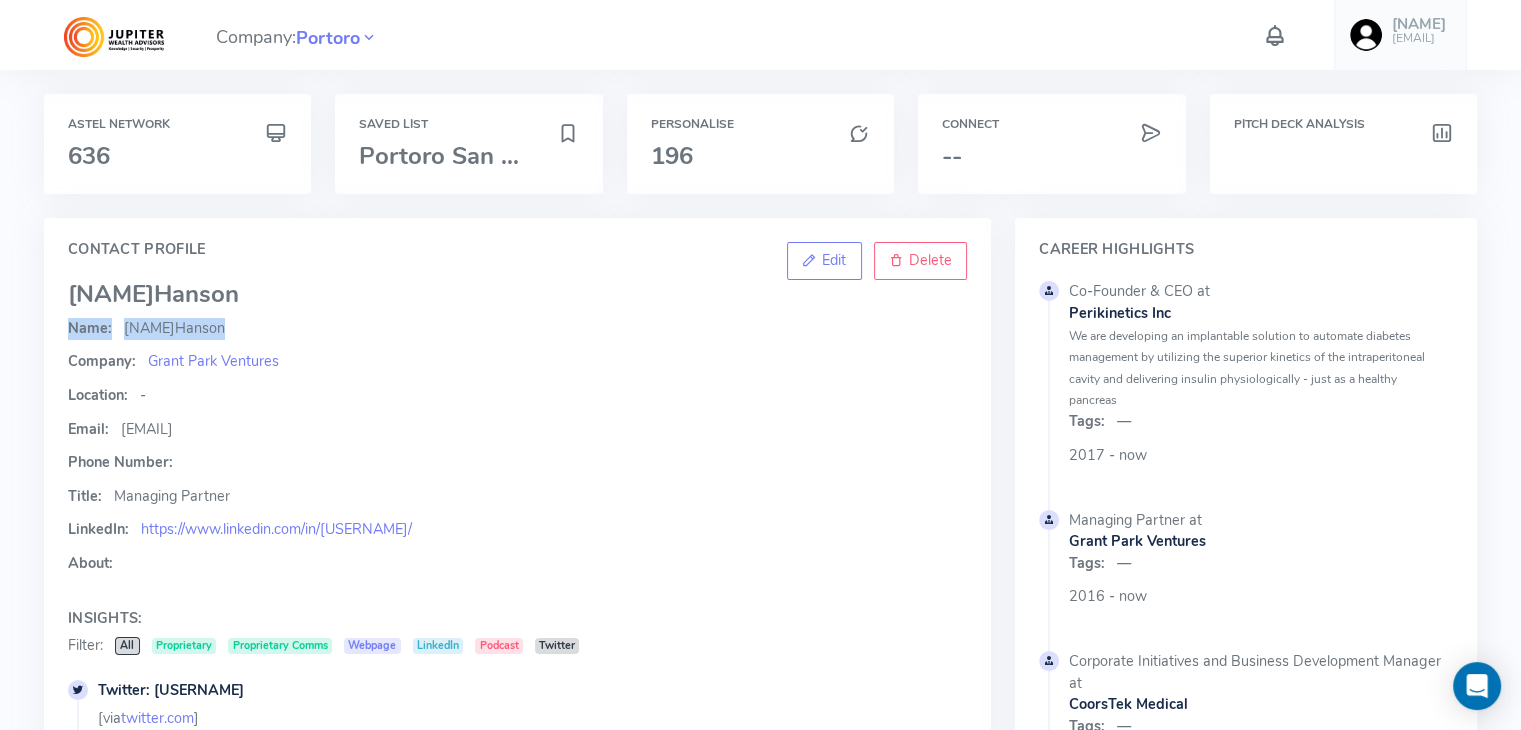 click on "Hanson" at bounding box center [200, 328] 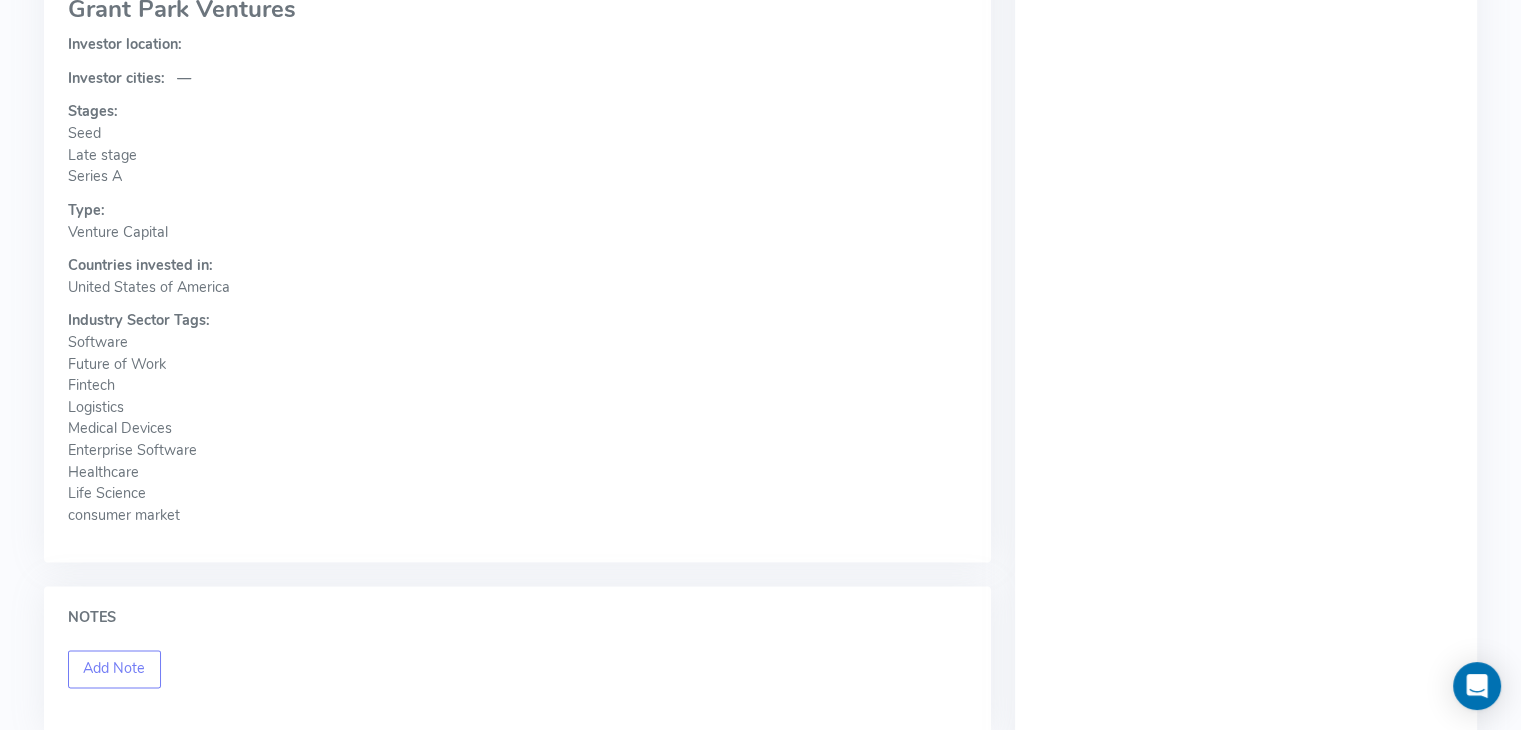 scroll, scrollTop: 2944, scrollLeft: 0, axis: vertical 